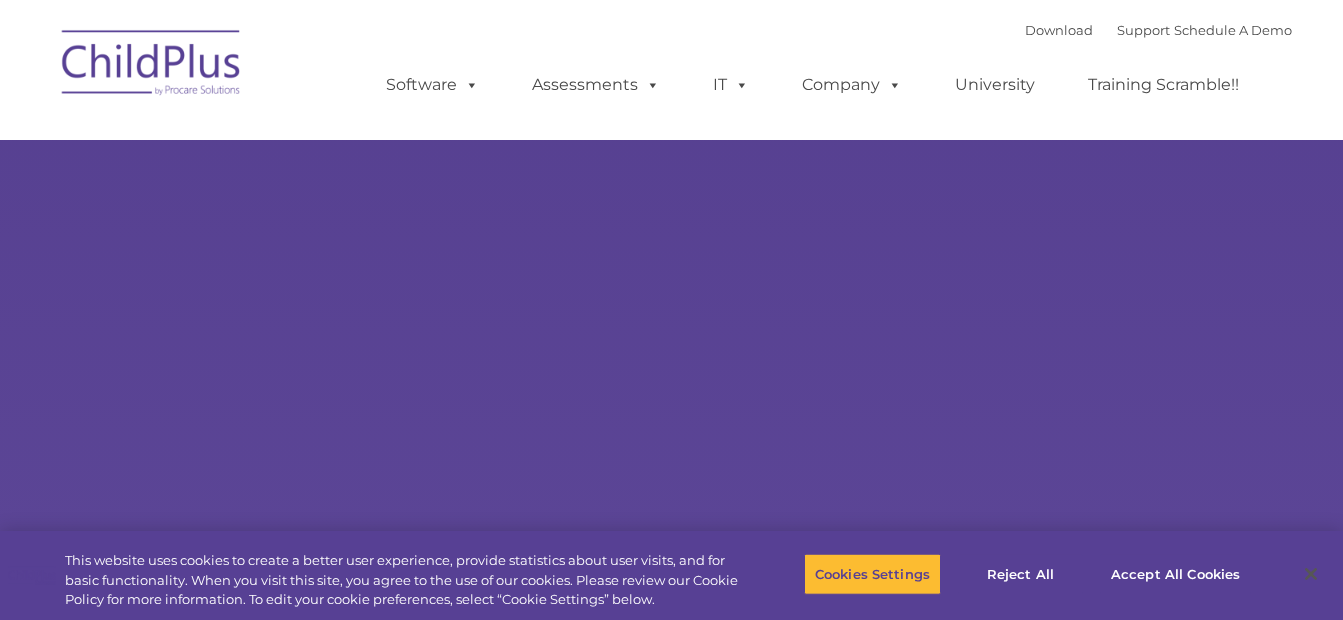 scroll, scrollTop: 0, scrollLeft: 0, axis: both 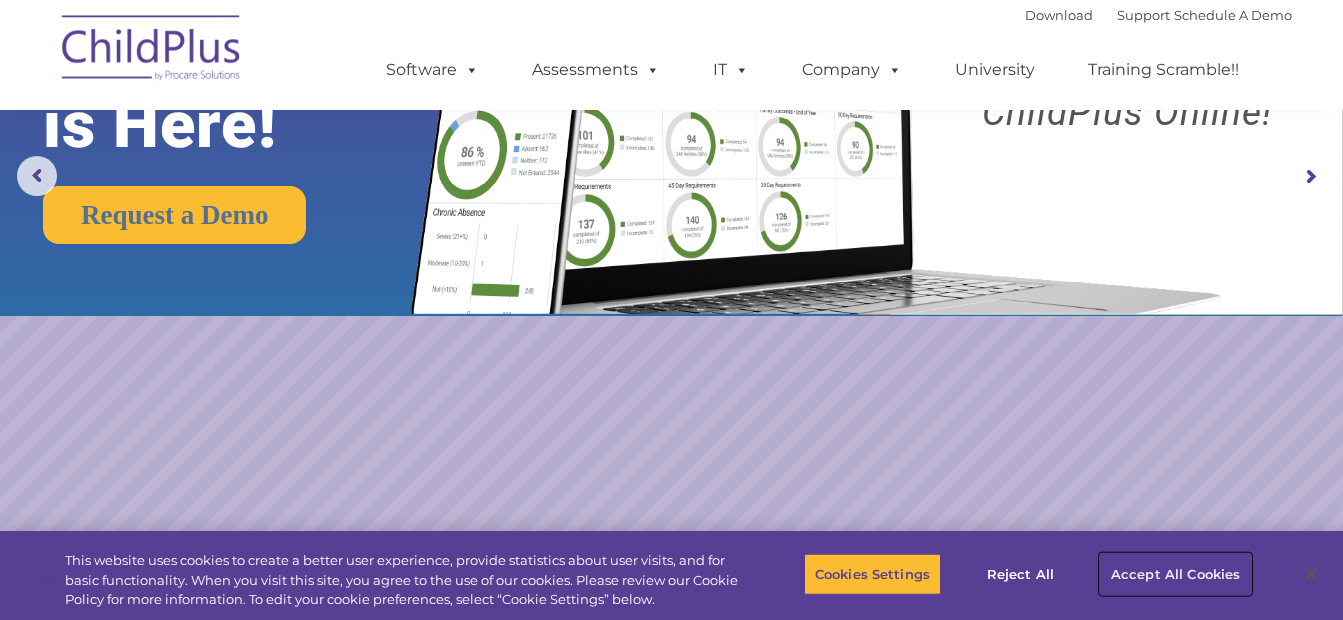 click on "Accept All Cookies" at bounding box center (1175, 574) 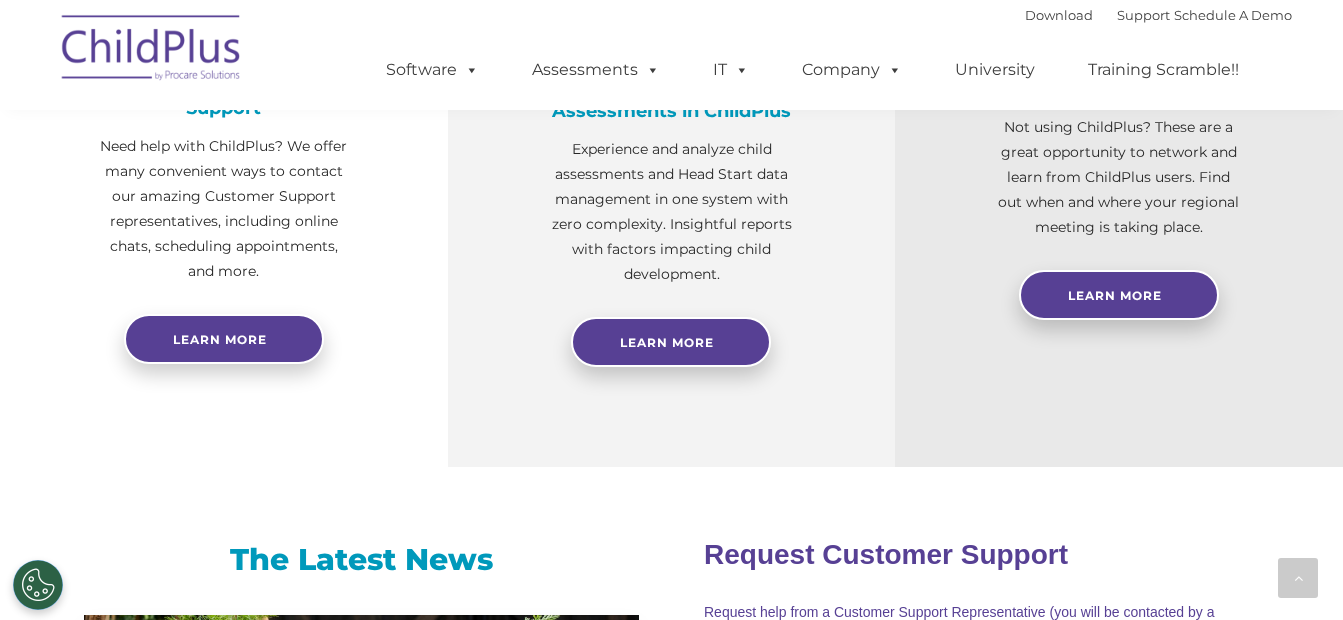 scroll, scrollTop: 947, scrollLeft: 0, axis: vertical 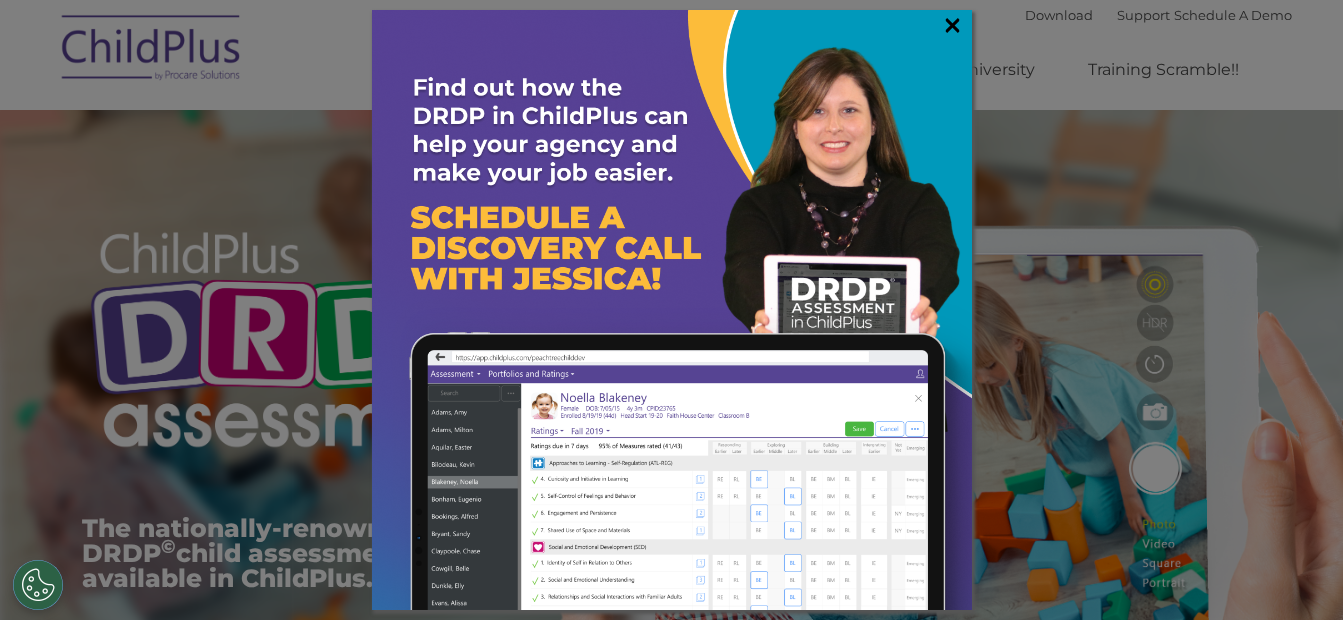 click on "×" at bounding box center [952, 25] 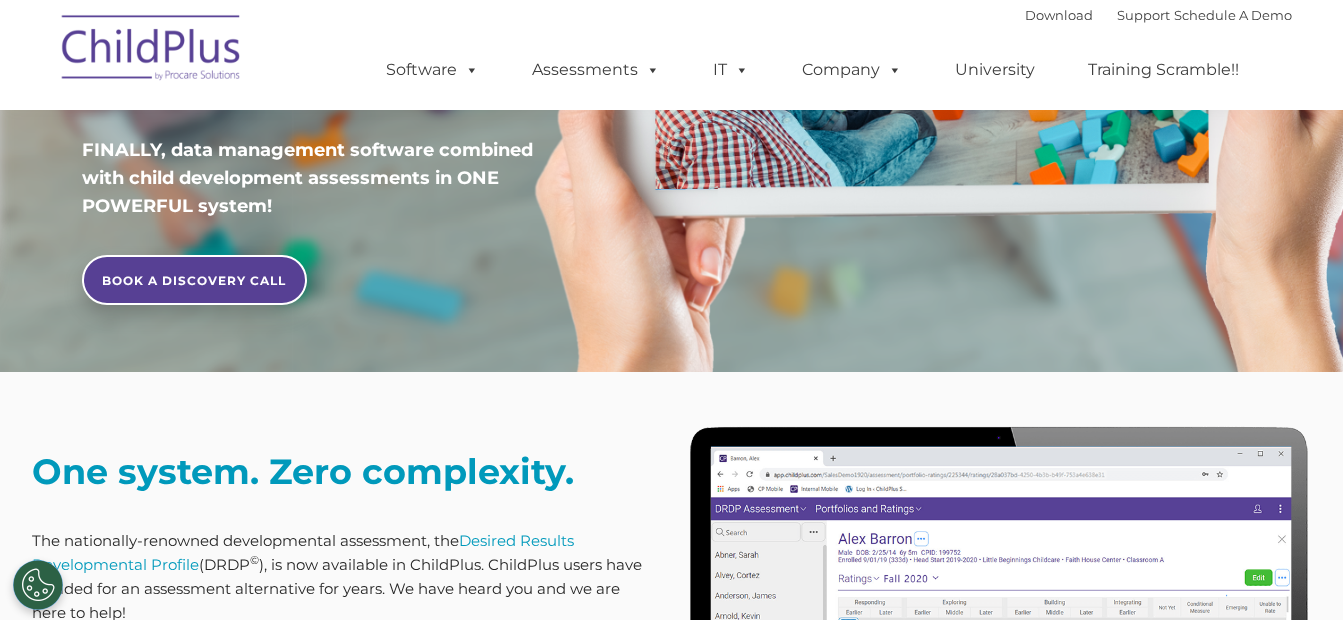 scroll, scrollTop: 533, scrollLeft: 0, axis: vertical 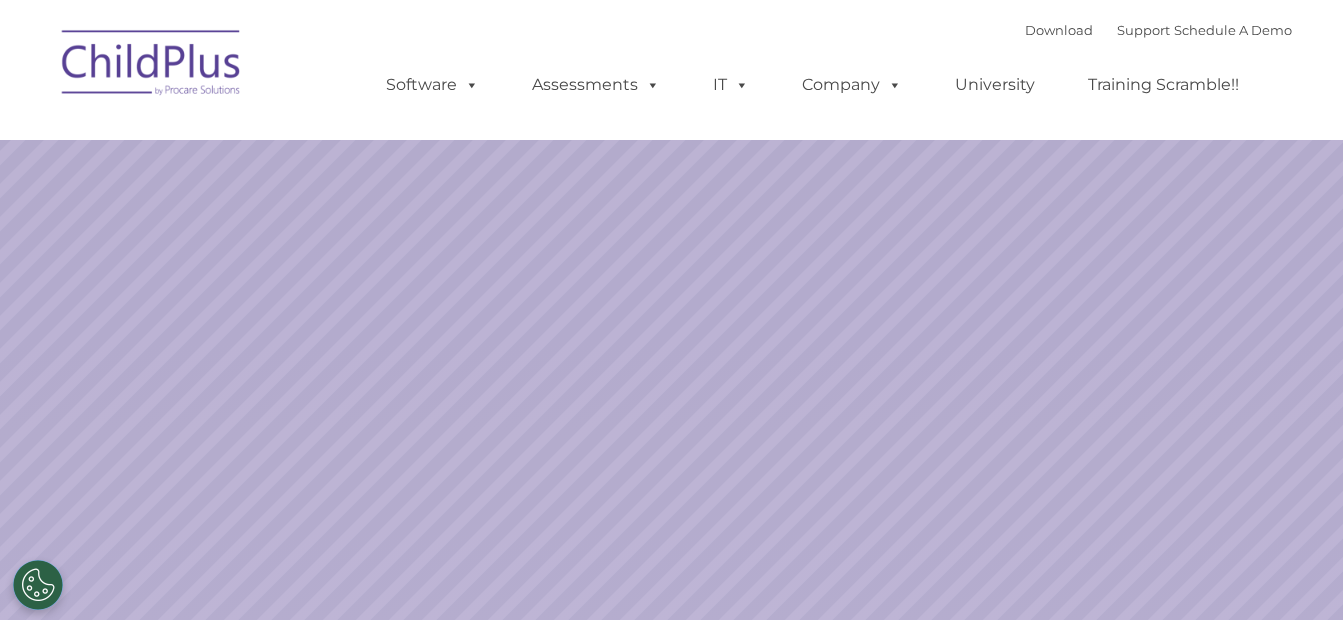 select on "MEDIUM" 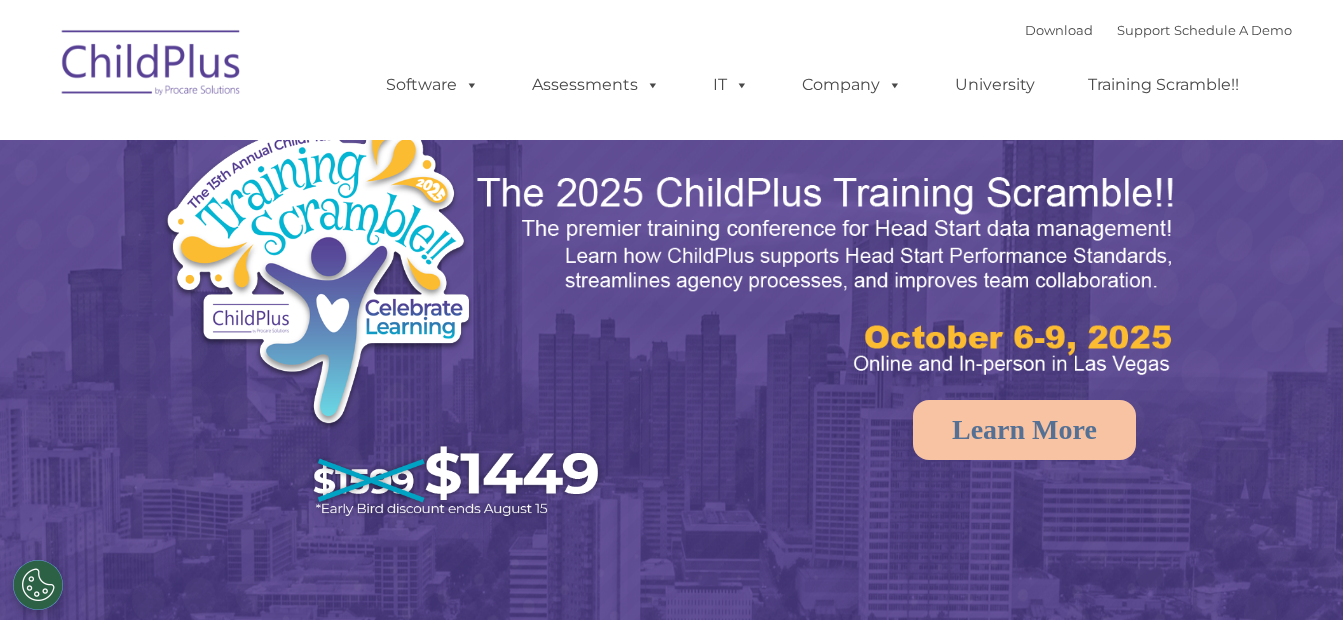 scroll, scrollTop: 0, scrollLeft: 0, axis: both 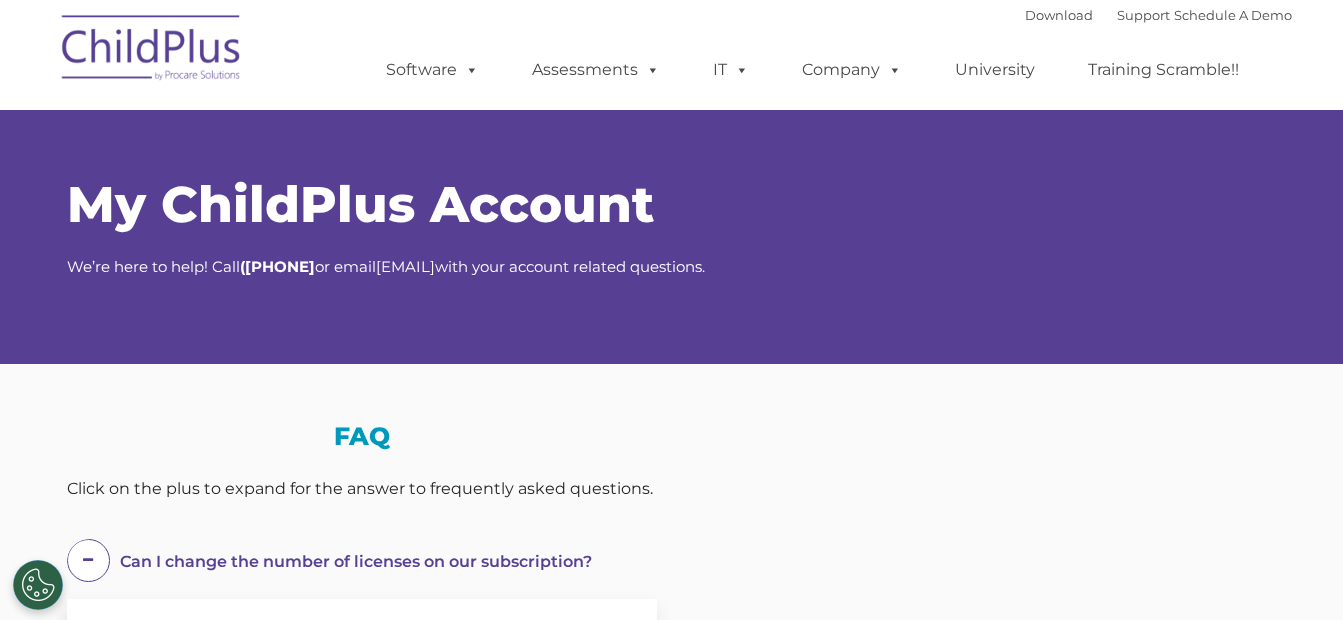 select on "MEDIUM" 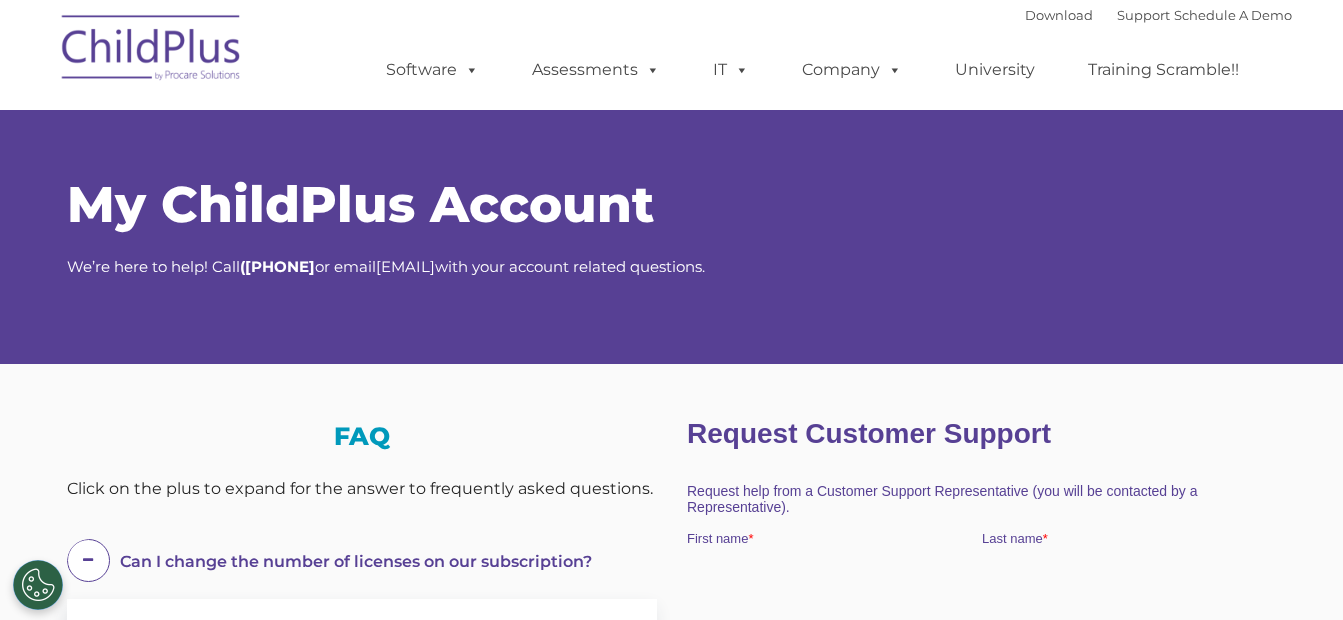 scroll, scrollTop: 0, scrollLeft: 0, axis: both 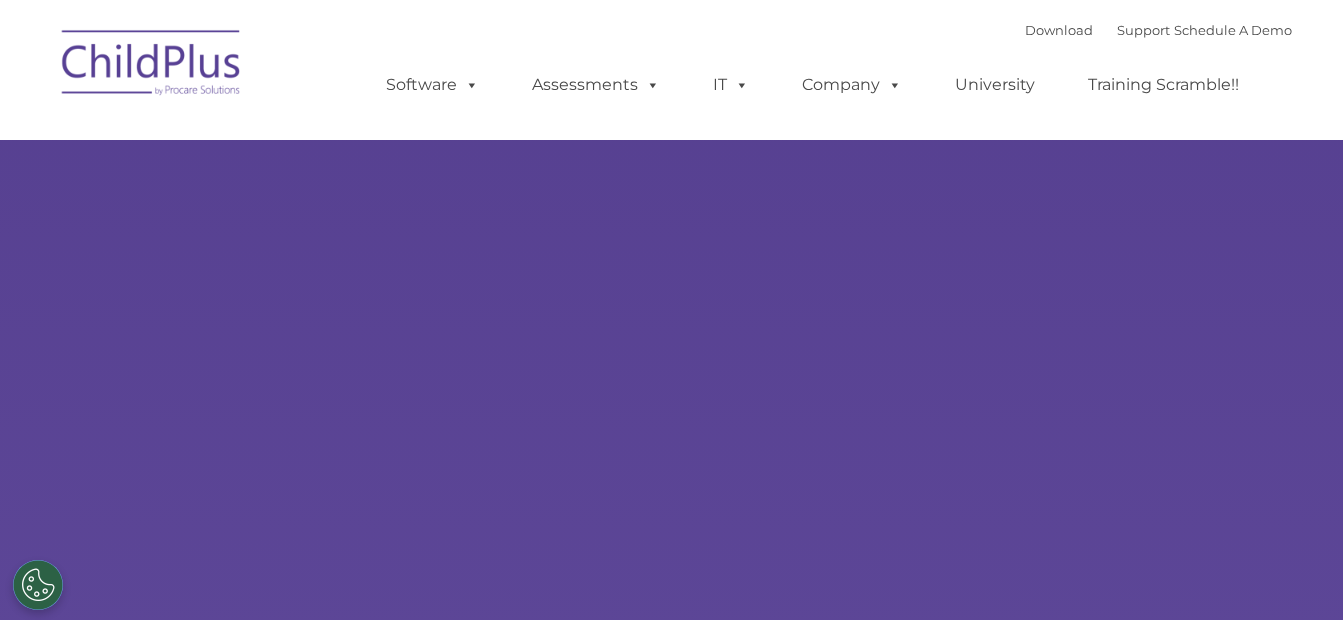 select on "MEDIUM" 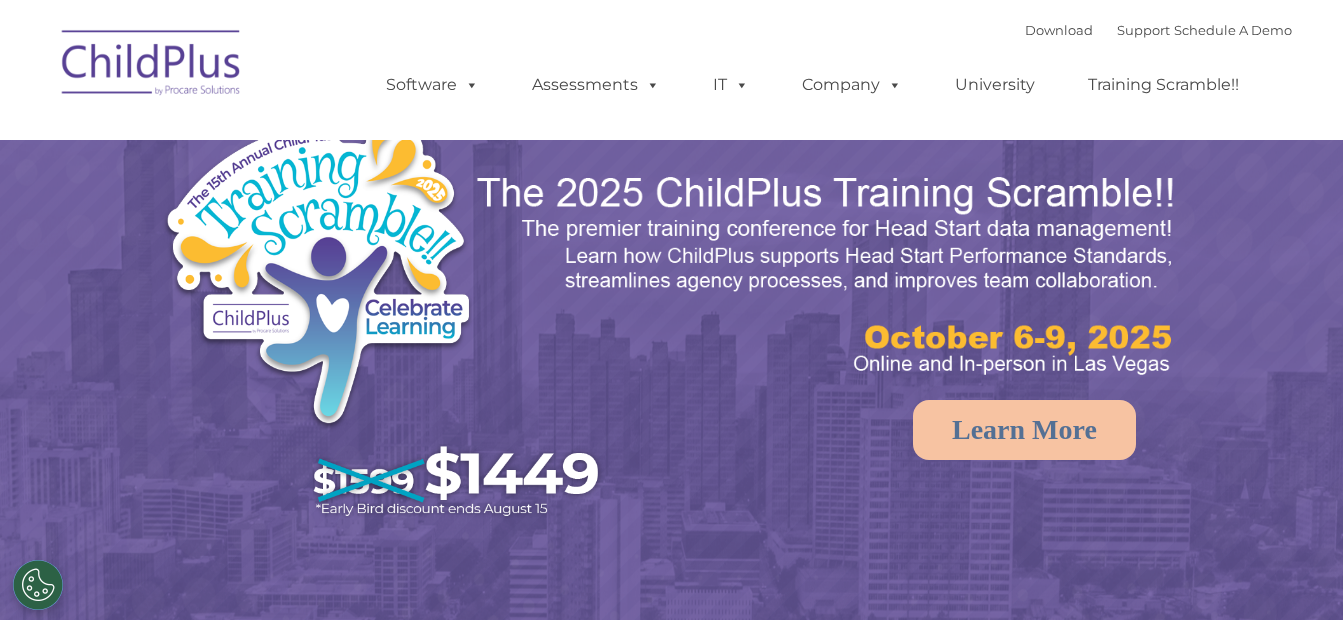 scroll, scrollTop: 0, scrollLeft: 0, axis: both 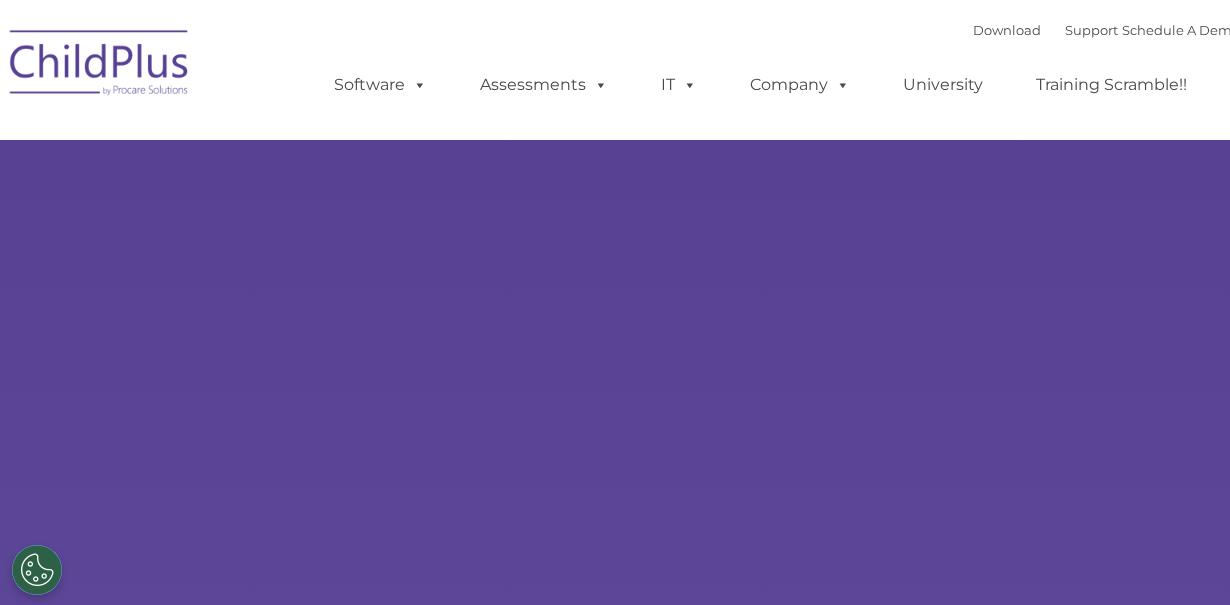 select on "MEDIUM" 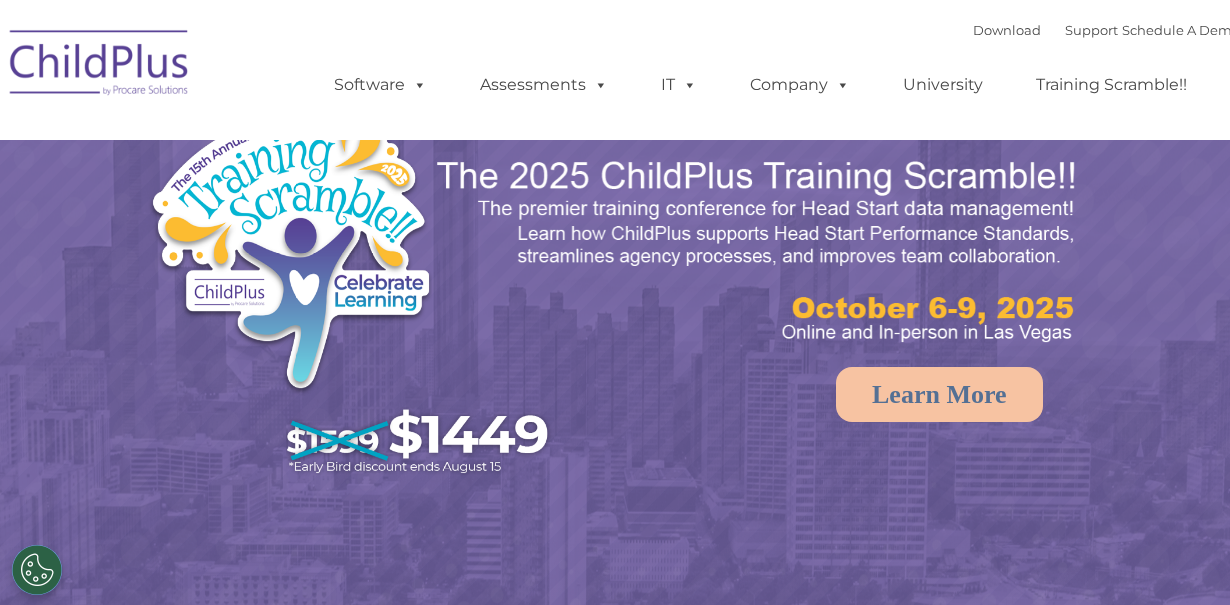 scroll, scrollTop: 0, scrollLeft: 0, axis: both 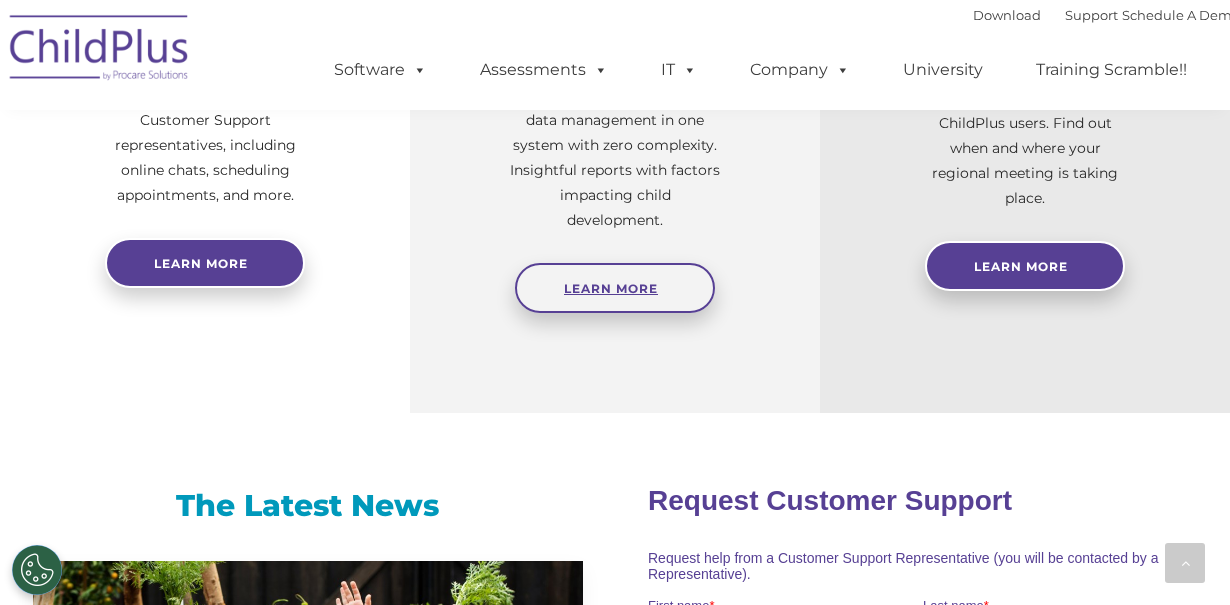 click on "Learn More" at bounding box center [615, 288] 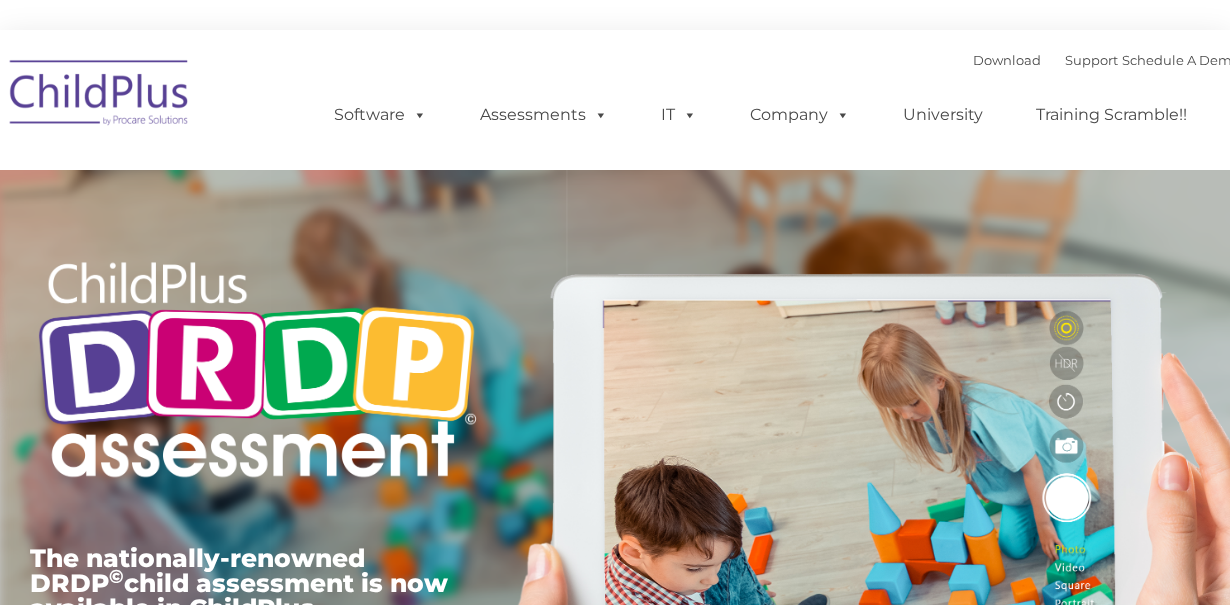type on "" 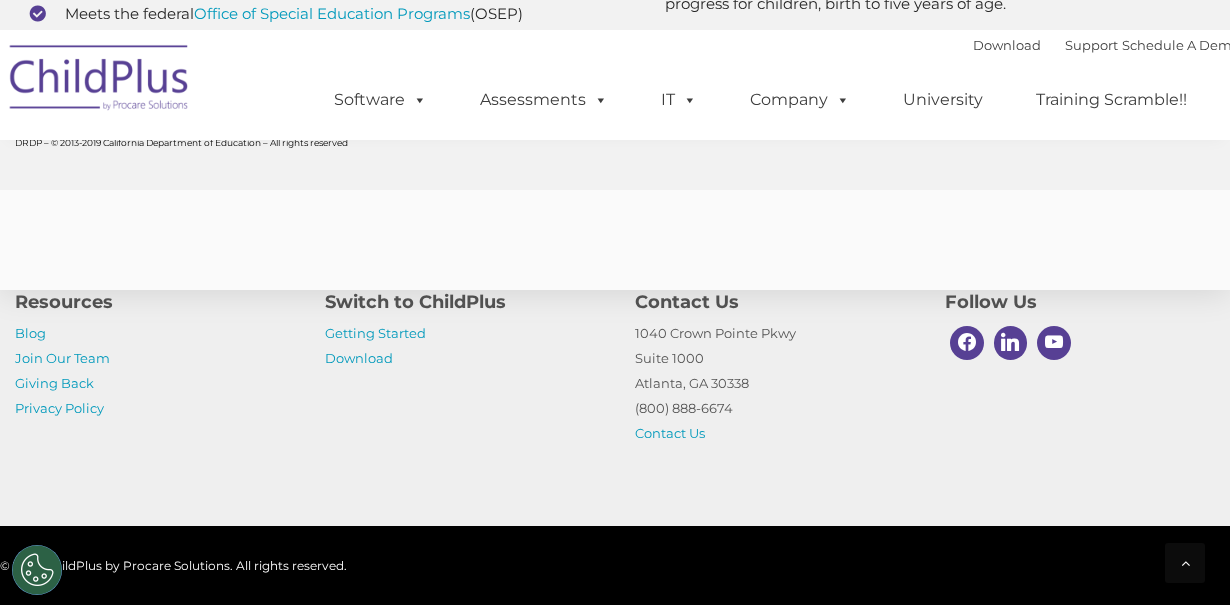 scroll, scrollTop: 8177, scrollLeft: 0, axis: vertical 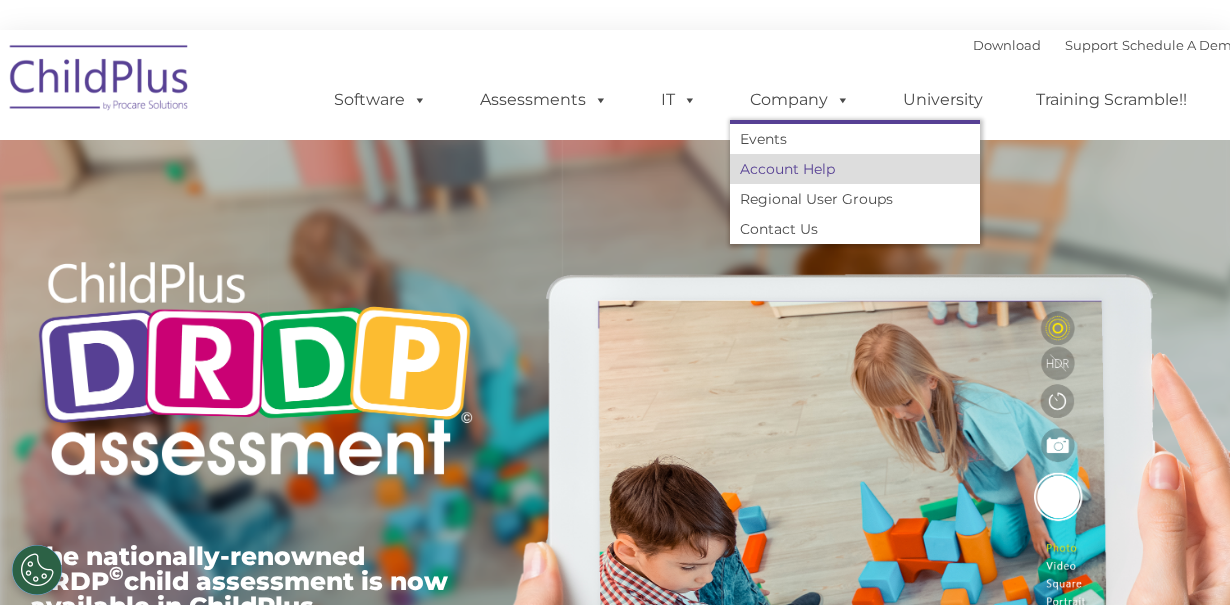 click on "Account Help" at bounding box center (855, 169) 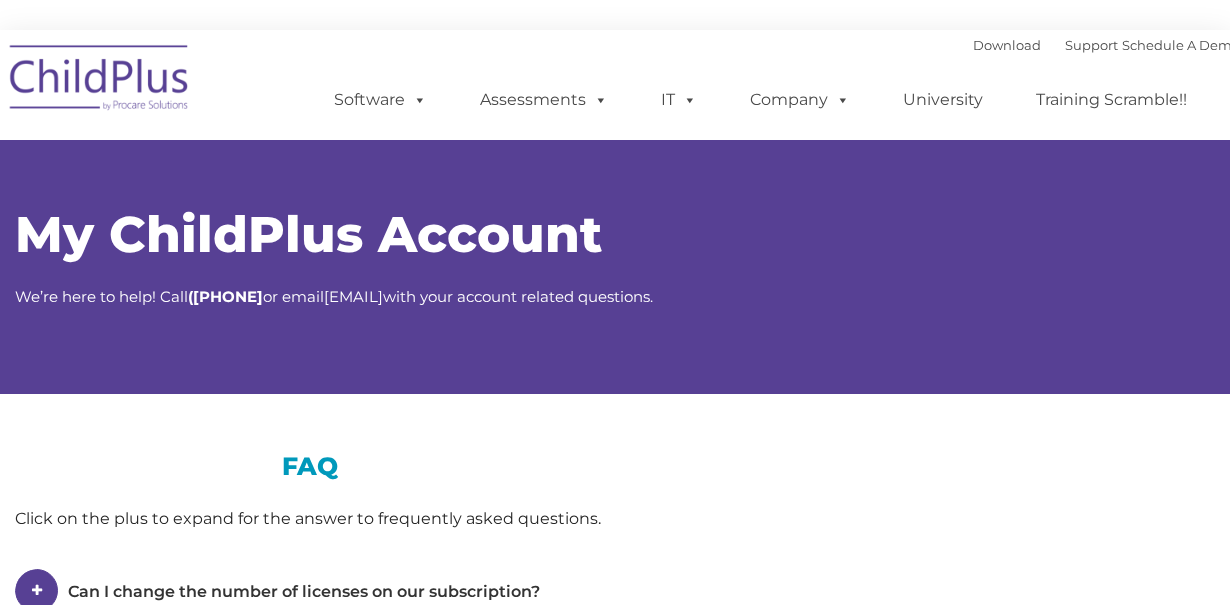 type on "" 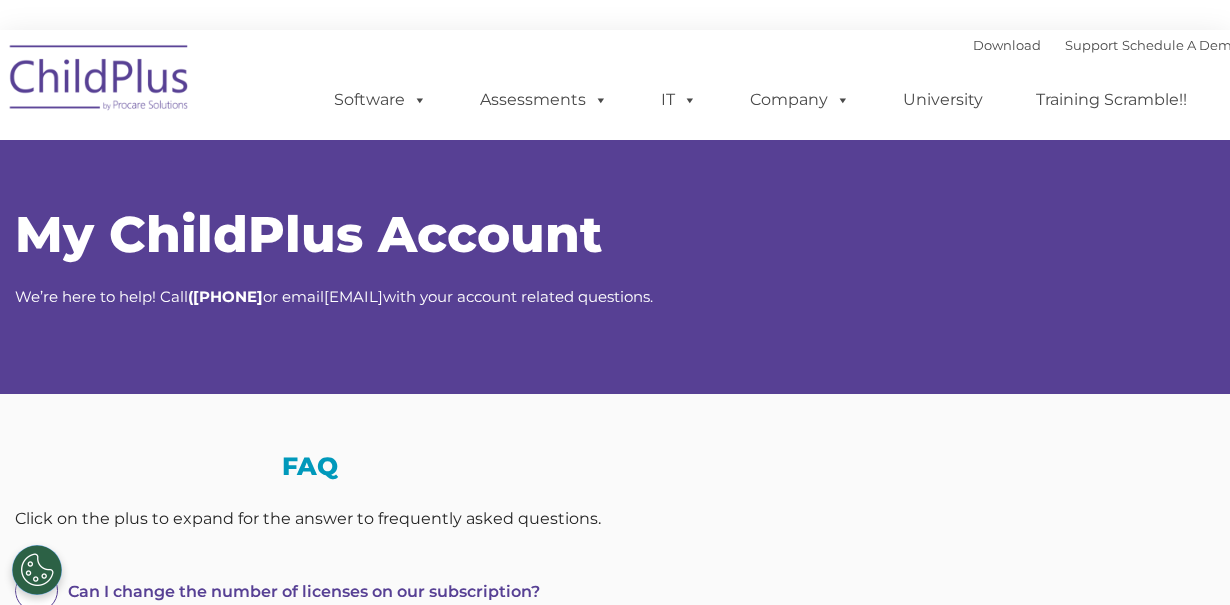 select on "MEDIUM" 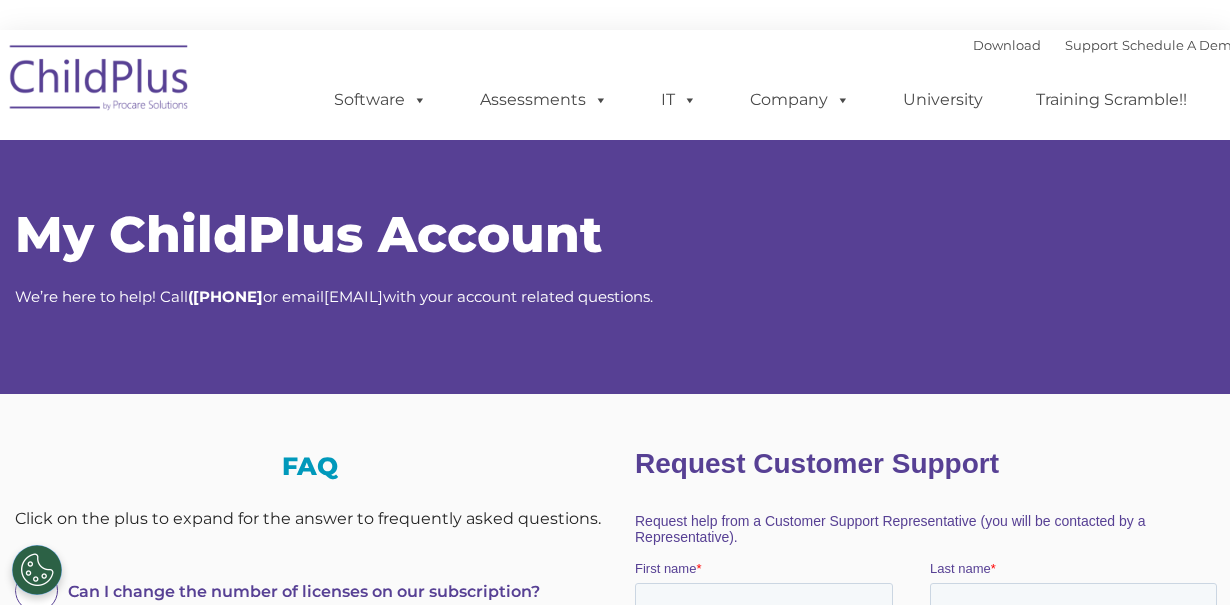 scroll, scrollTop: 0, scrollLeft: 0, axis: both 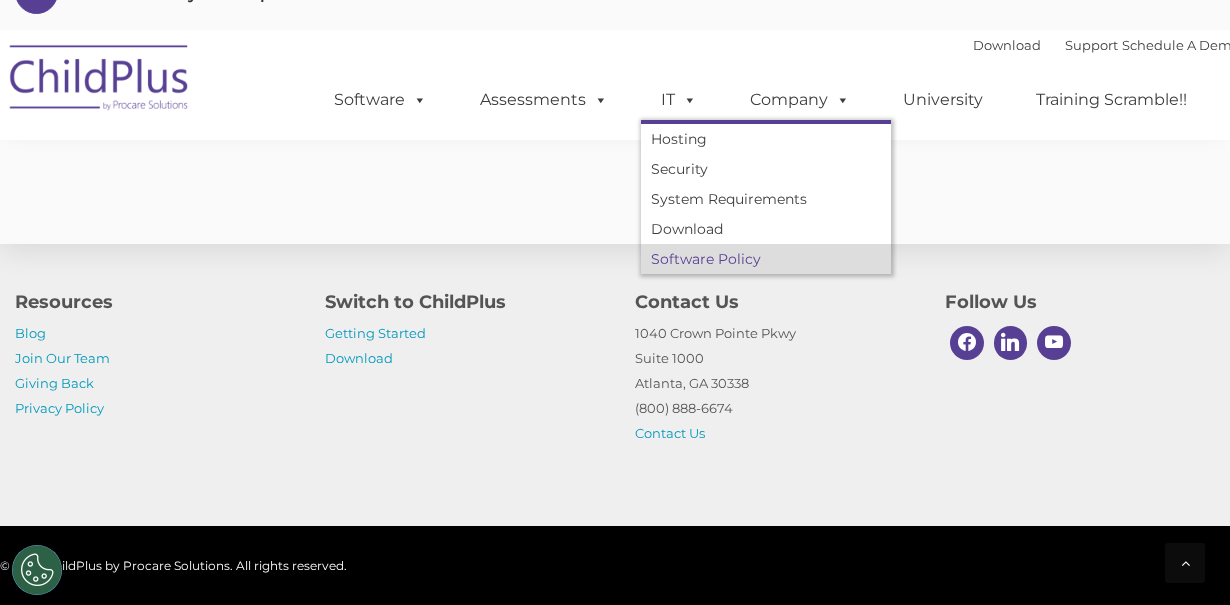 click on "Software Policy" at bounding box center (766, 259) 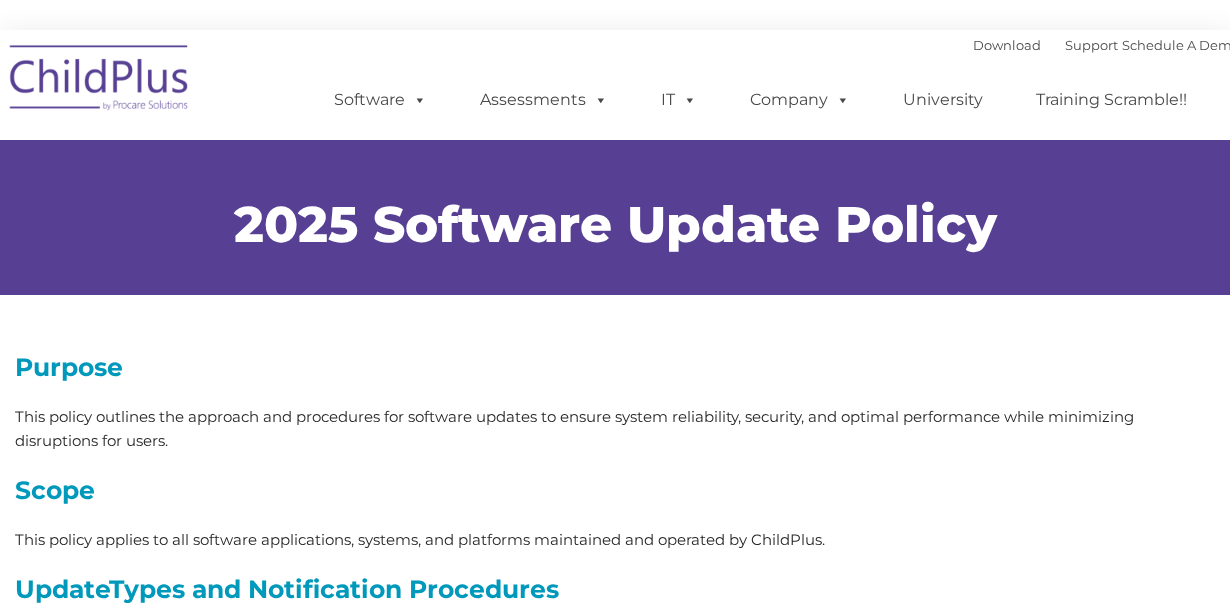 scroll, scrollTop: 0, scrollLeft: 0, axis: both 